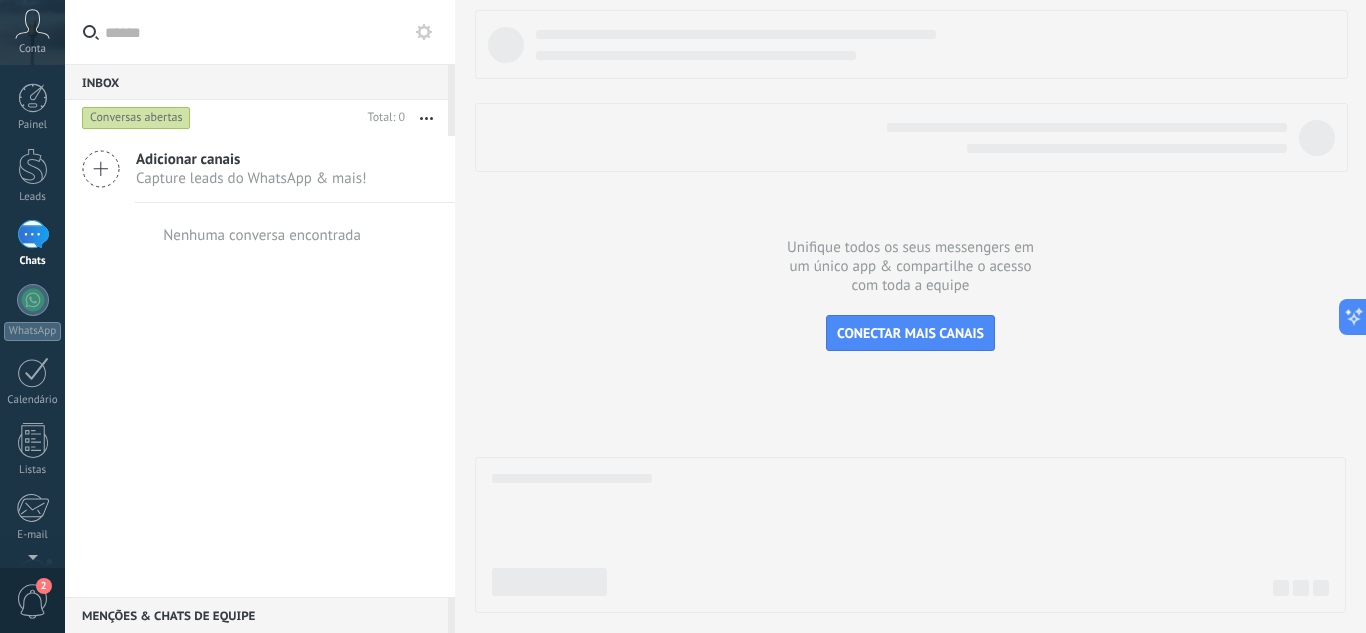 scroll, scrollTop: 0, scrollLeft: 0, axis: both 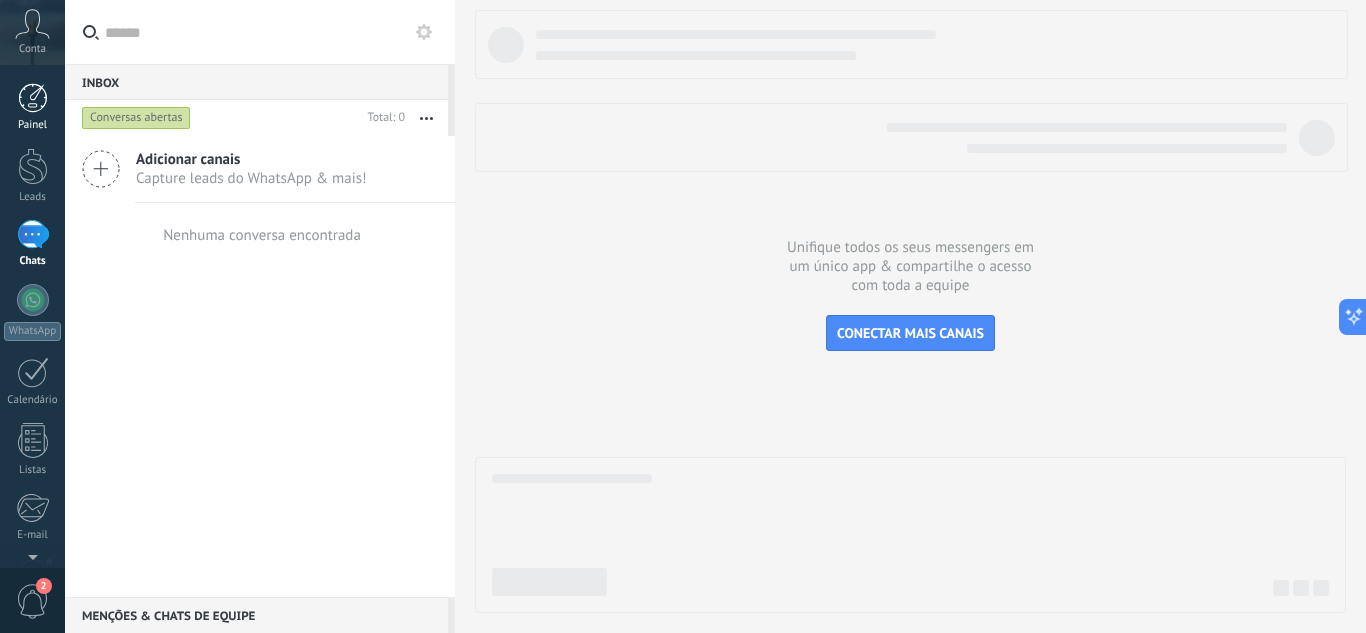 click on "Painel" at bounding box center (33, 125) 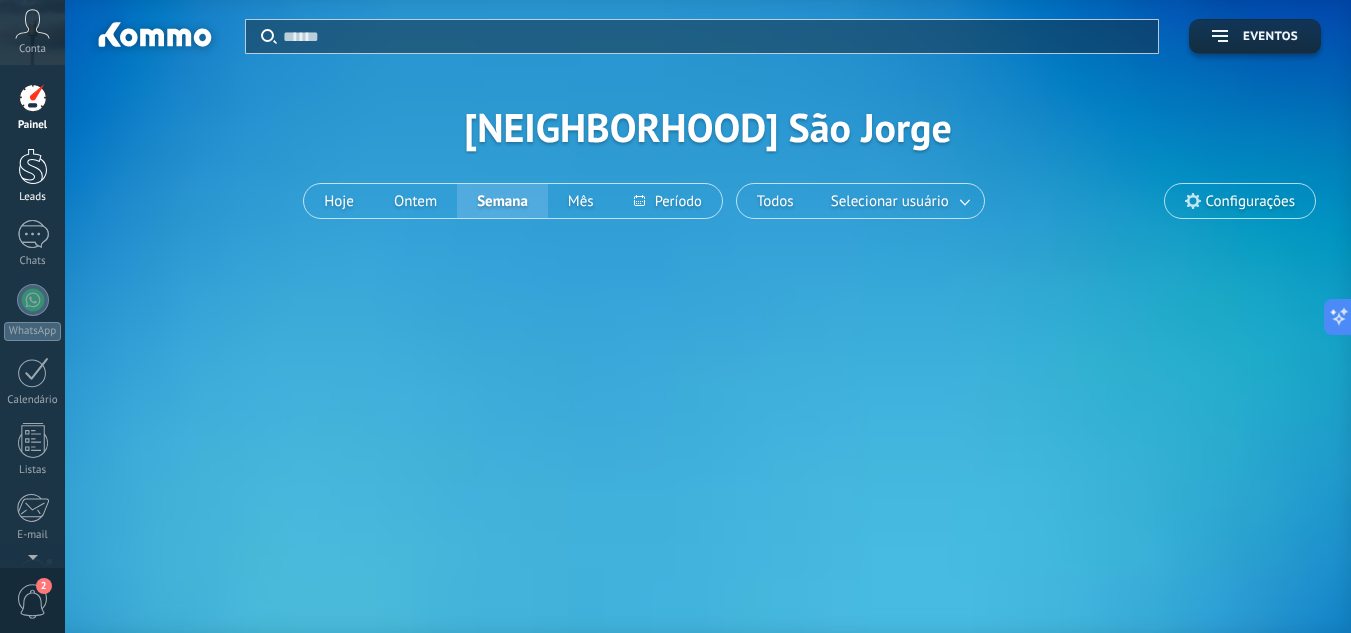 click at bounding box center (33, 166) 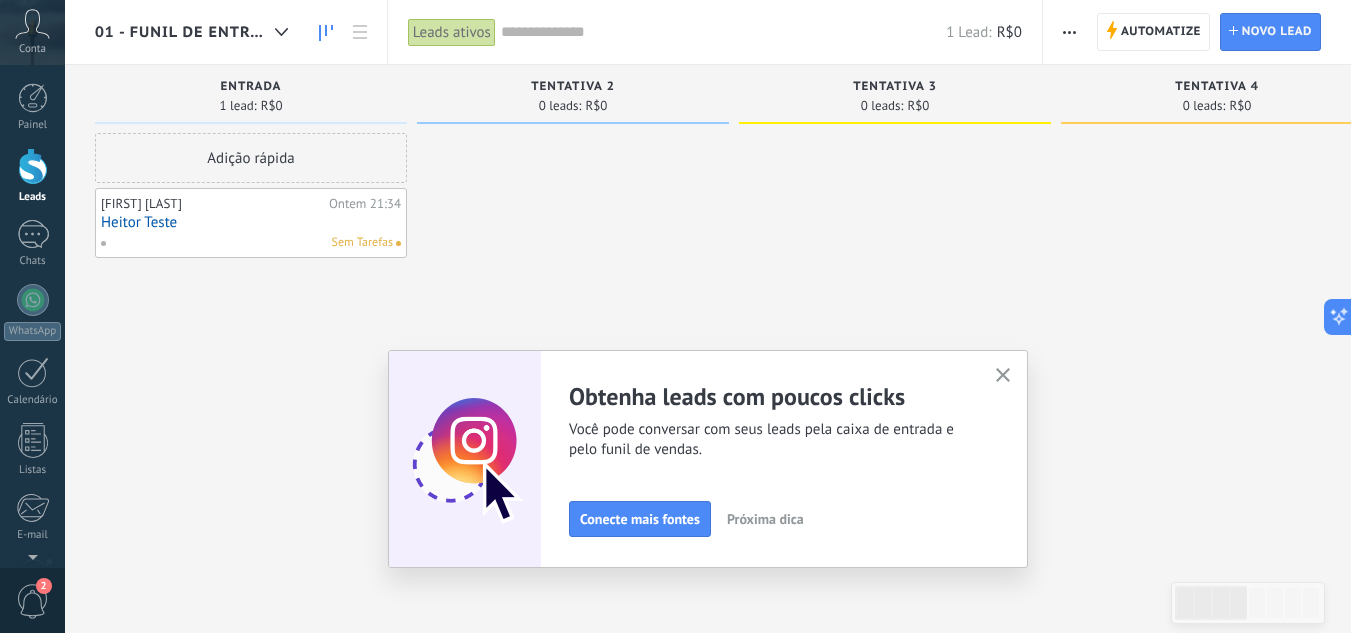 click at bounding box center [1003, 375] 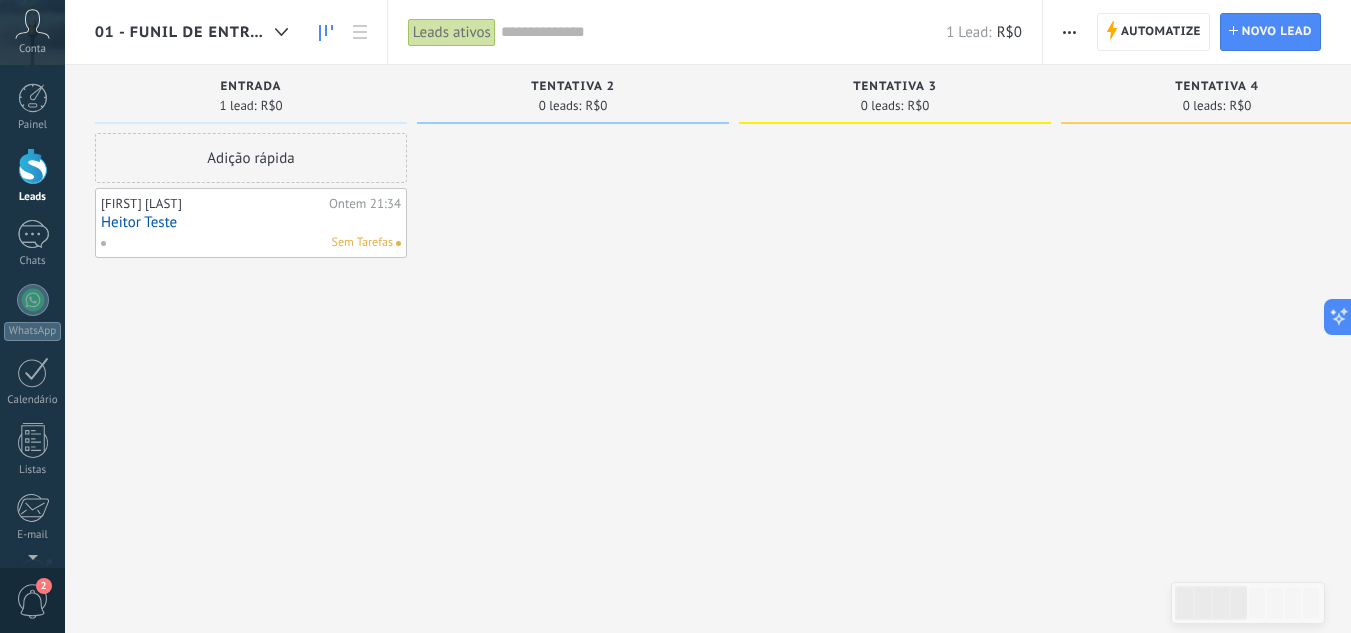 click on "Adição rápida" at bounding box center (251, 158) 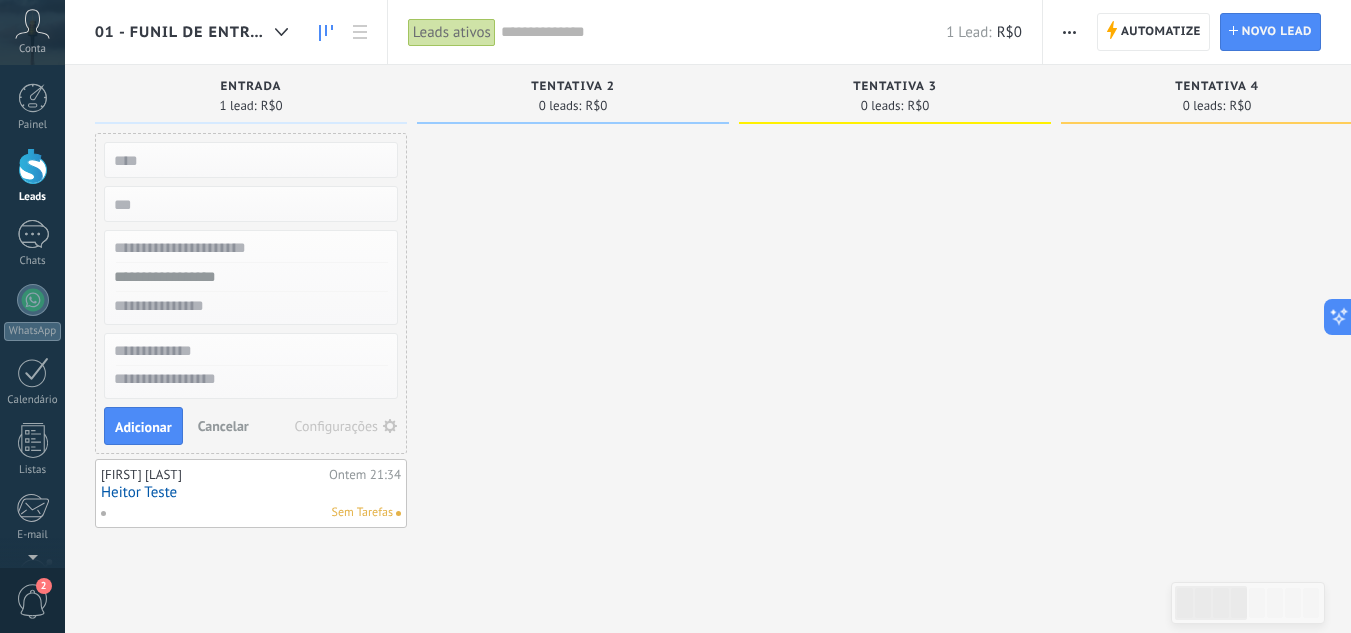click at bounding box center (573, 330) 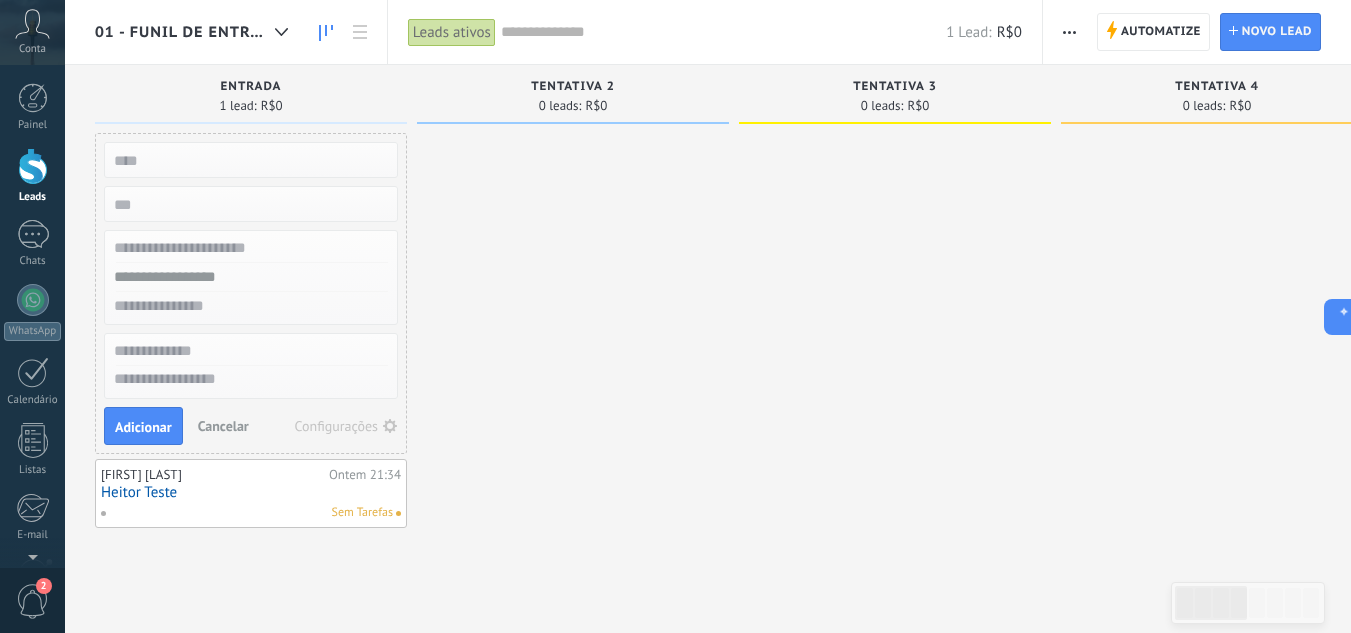 click on "Cancelar" at bounding box center (223, 426) 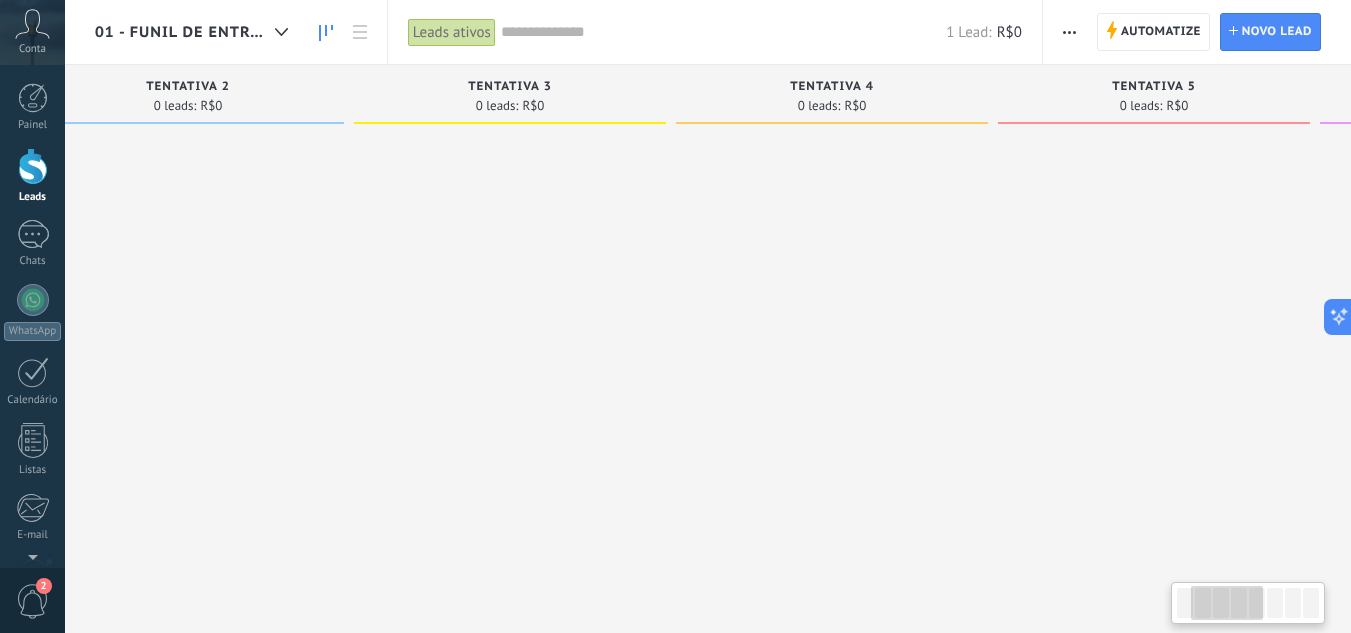 drag, startPoint x: 914, startPoint y: 368, endPoint x: 529, endPoint y: 370, distance: 385.0052 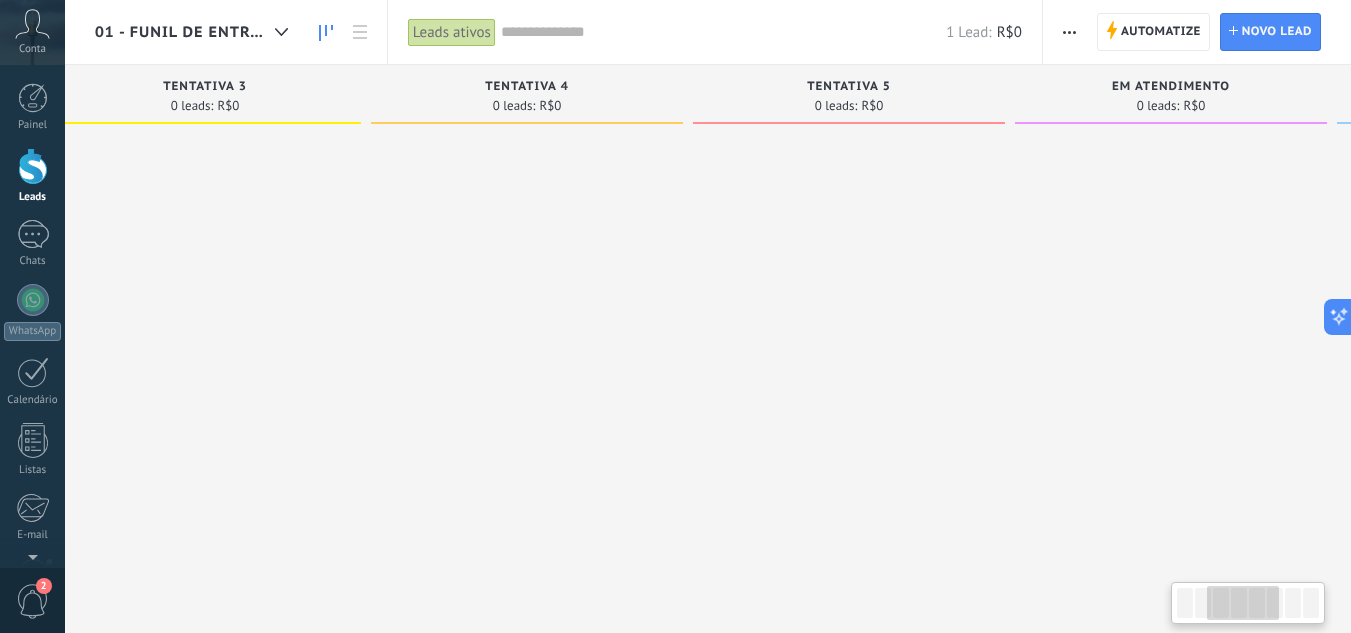 drag, startPoint x: 964, startPoint y: 358, endPoint x: 975, endPoint y: 350, distance: 13.601471 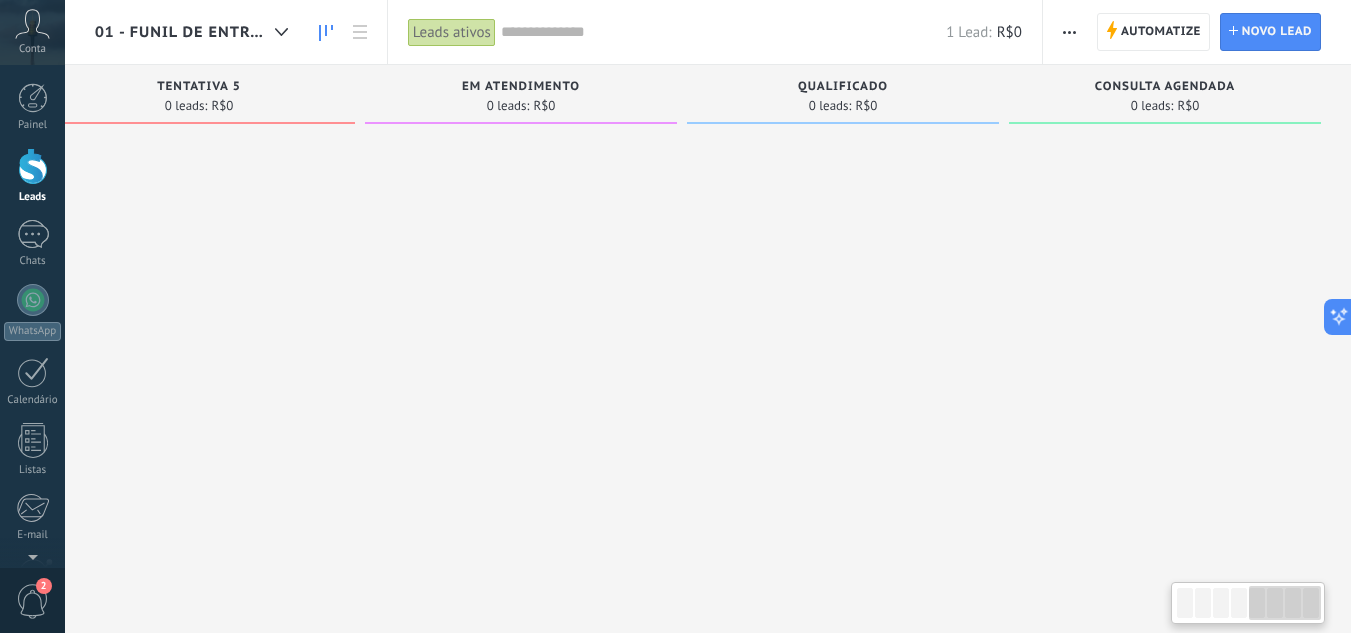 drag, startPoint x: 721, startPoint y: 348, endPoint x: 664, endPoint y: 351, distance: 57.07889 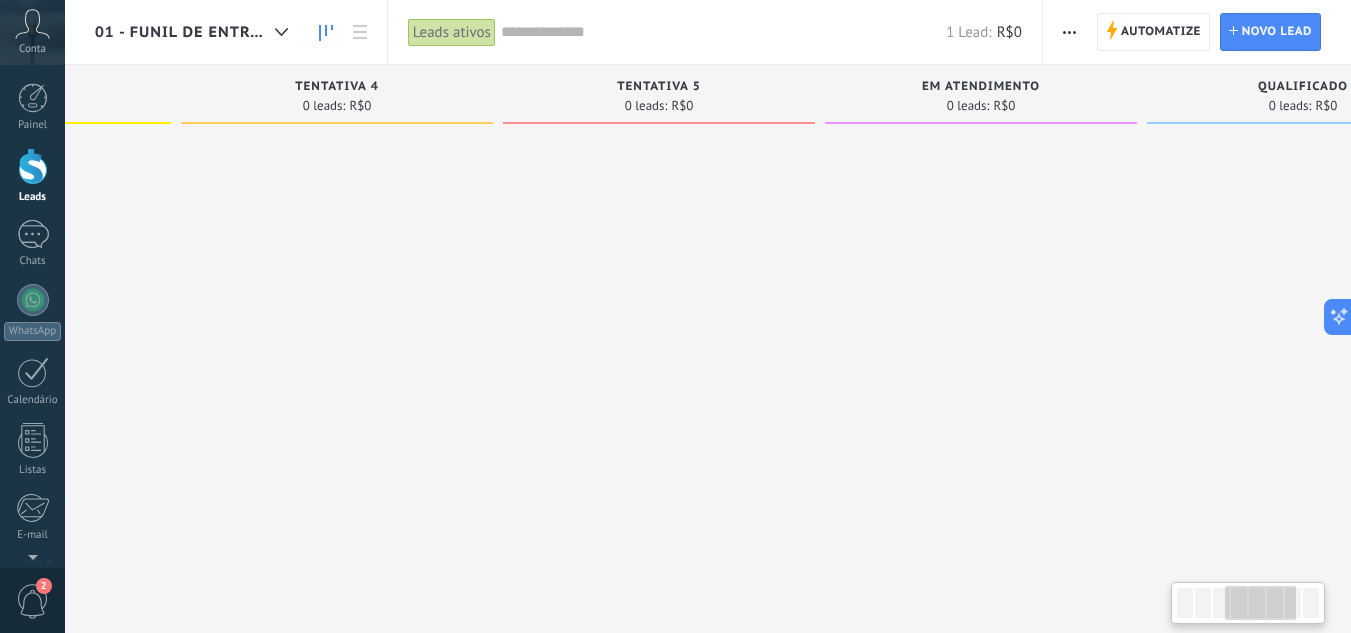 drag, startPoint x: 676, startPoint y: 335, endPoint x: 1120, endPoint y: 324, distance: 444.13623 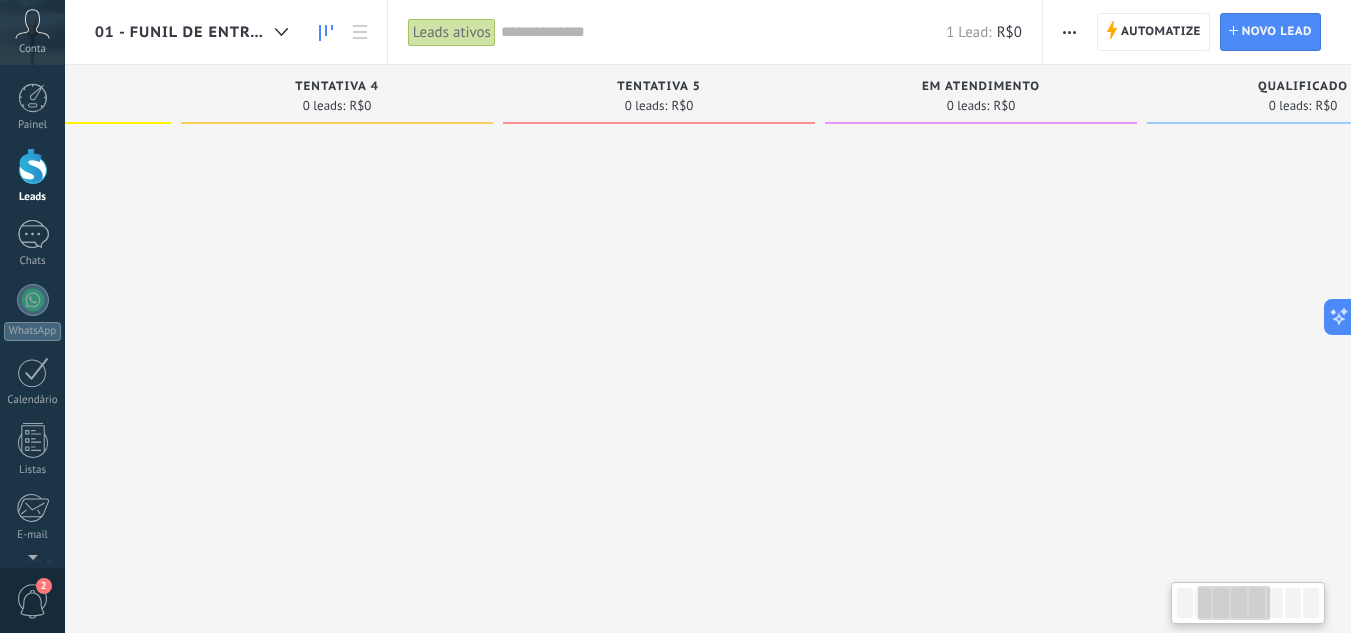 click at bounding box center (659, 319) 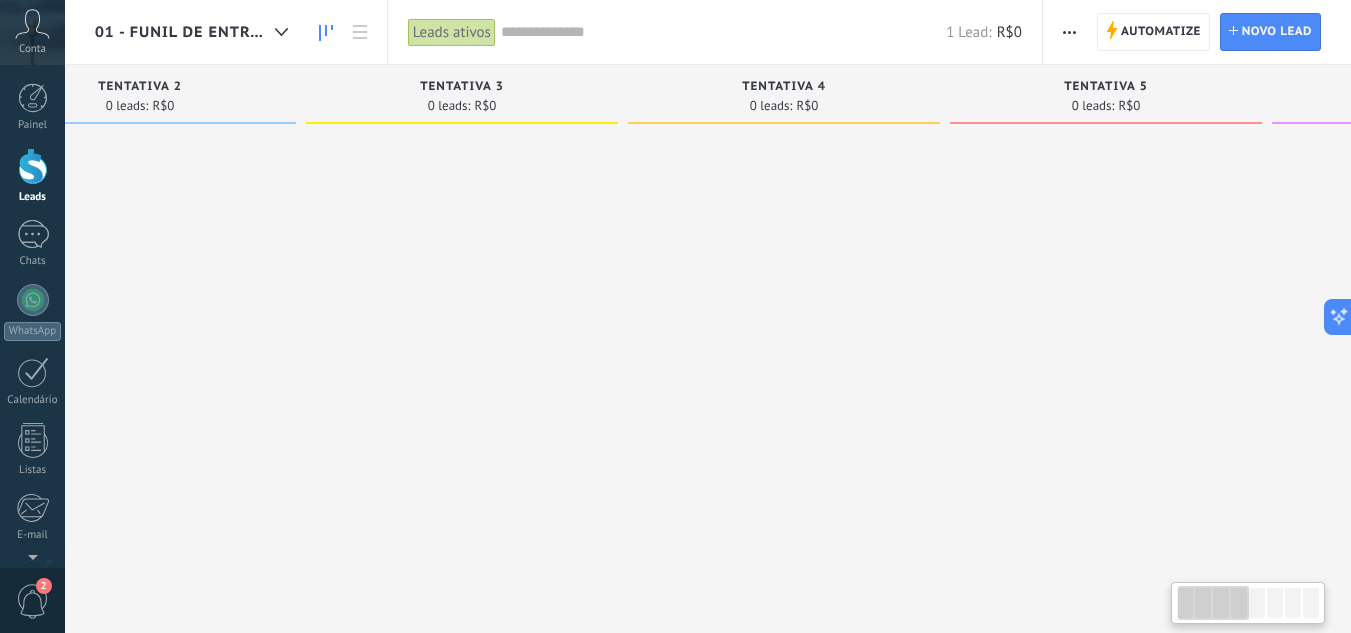 scroll, scrollTop: 0, scrollLeft: 54, axis: horizontal 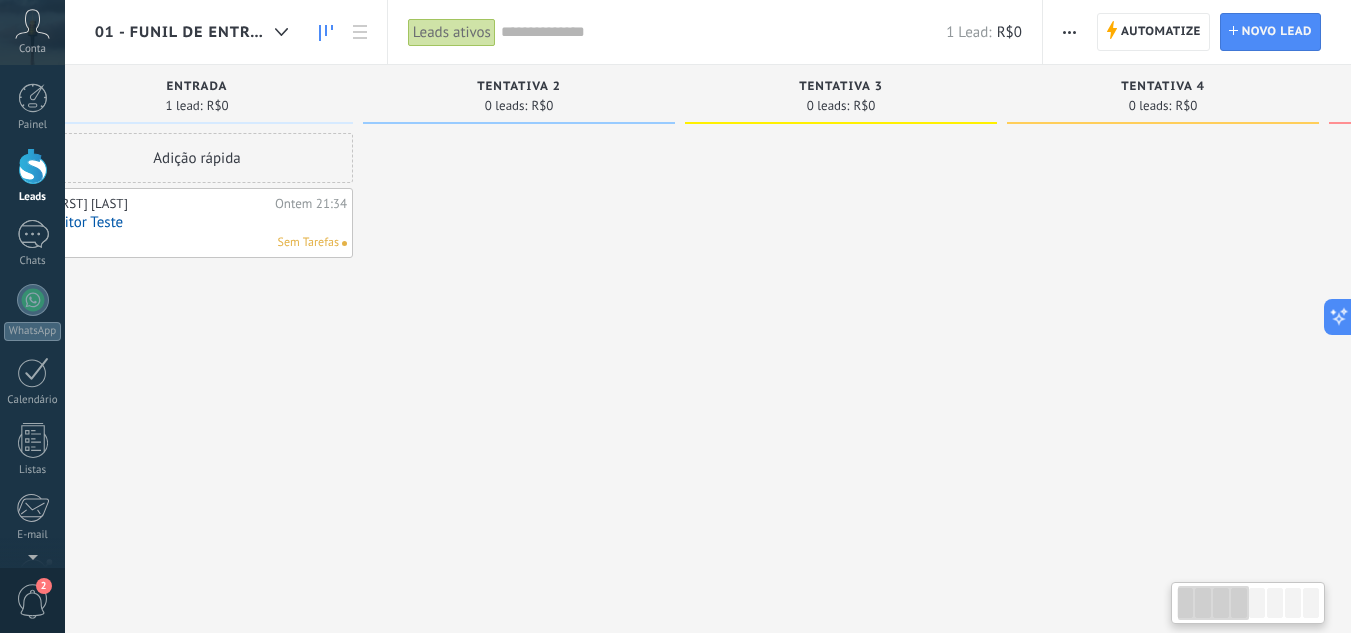 drag, startPoint x: 857, startPoint y: 331, endPoint x: 1171, endPoint y: 312, distance: 314.5743 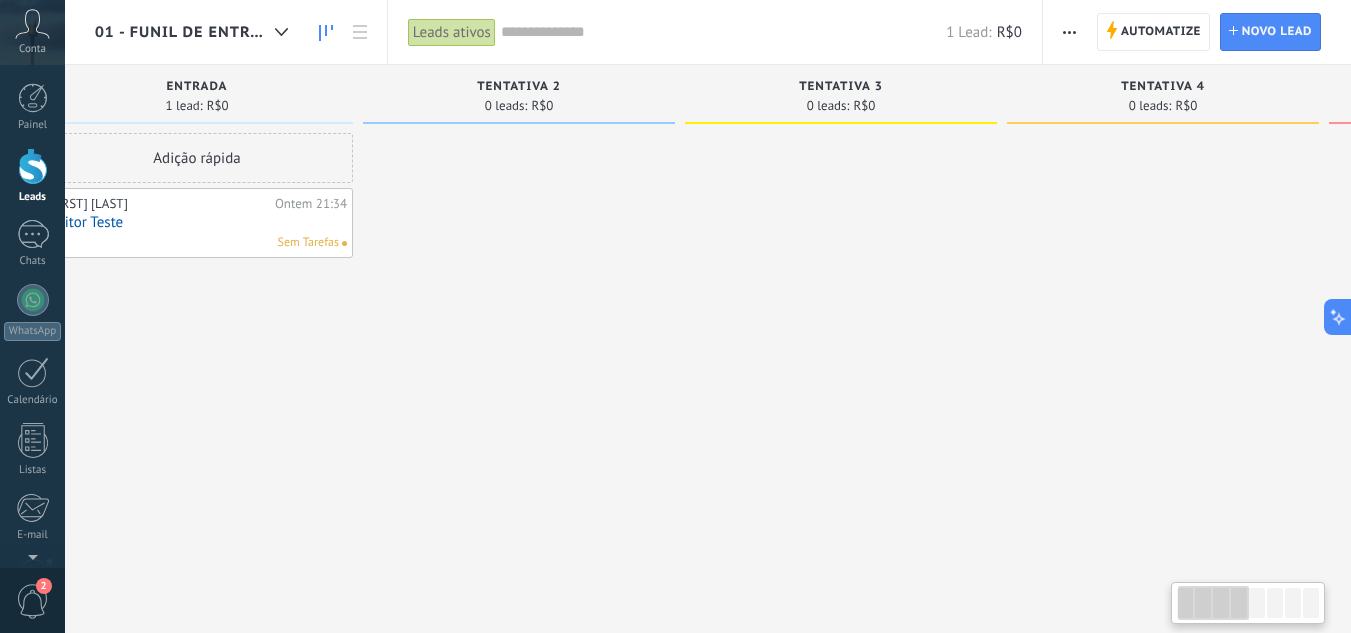 scroll, scrollTop: 0, scrollLeft: 0, axis: both 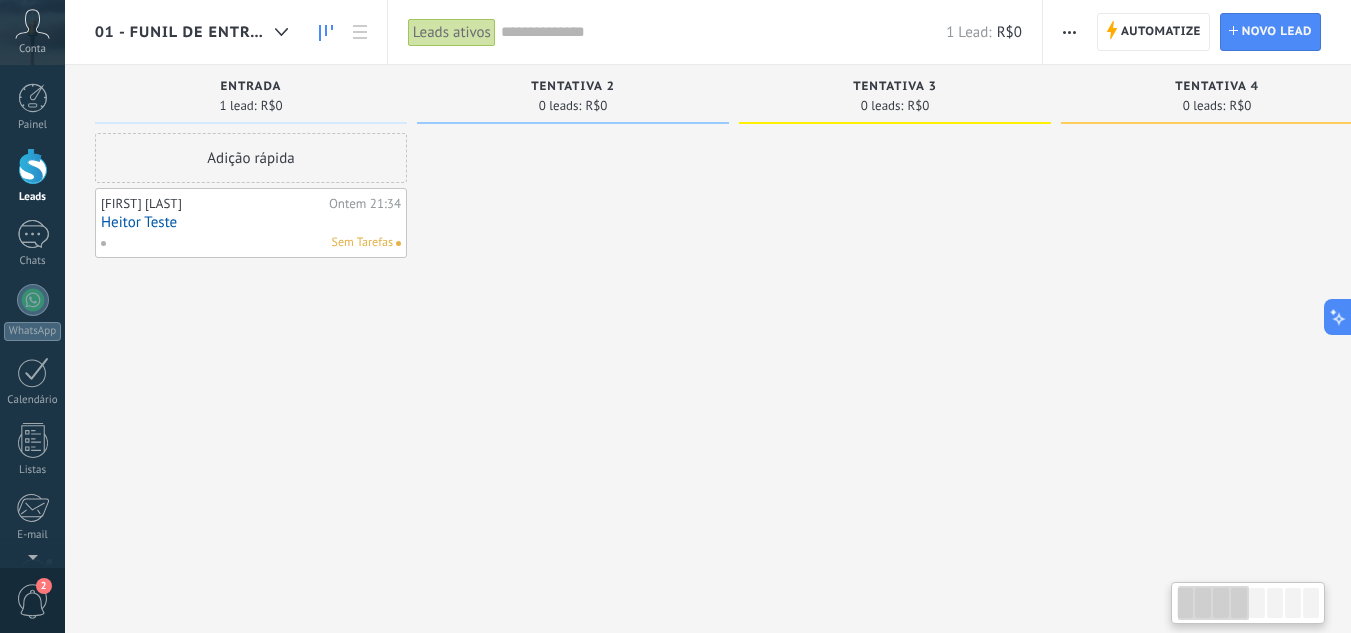 drag, startPoint x: 792, startPoint y: 314, endPoint x: 916, endPoint y: 319, distance: 124.10077 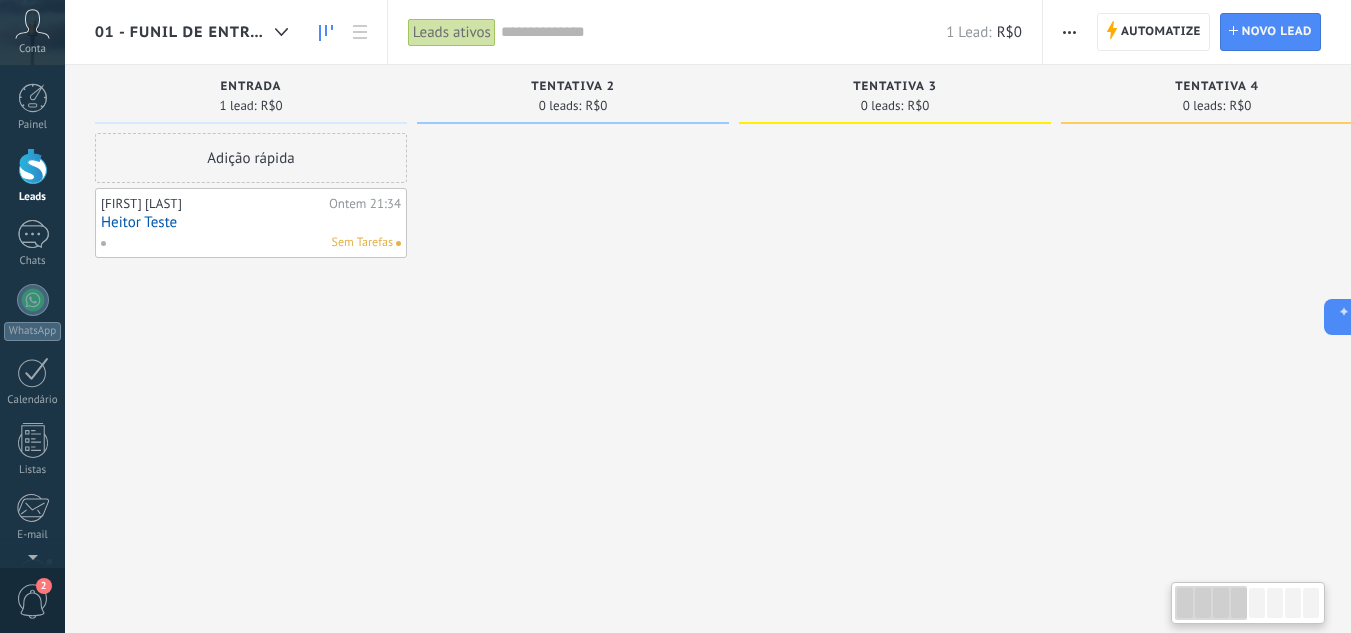 drag, startPoint x: 965, startPoint y: 323, endPoint x: 1007, endPoint y: 323, distance: 42 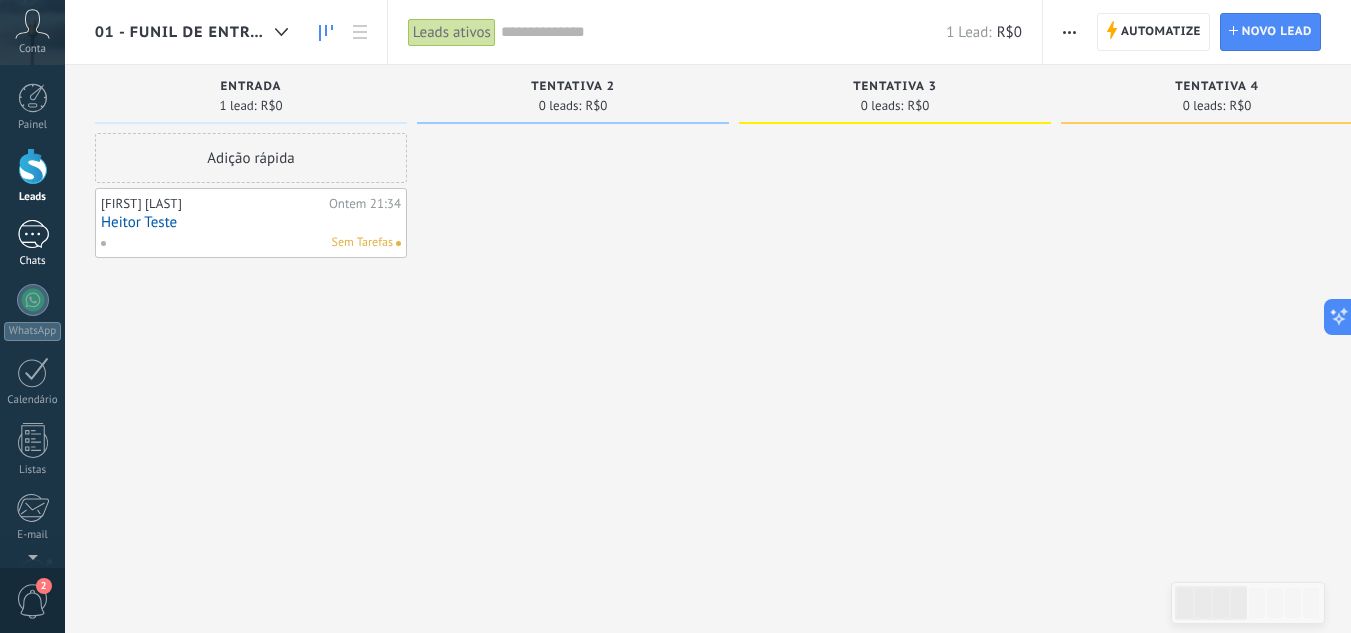 click on "1" at bounding box center [33, 234] 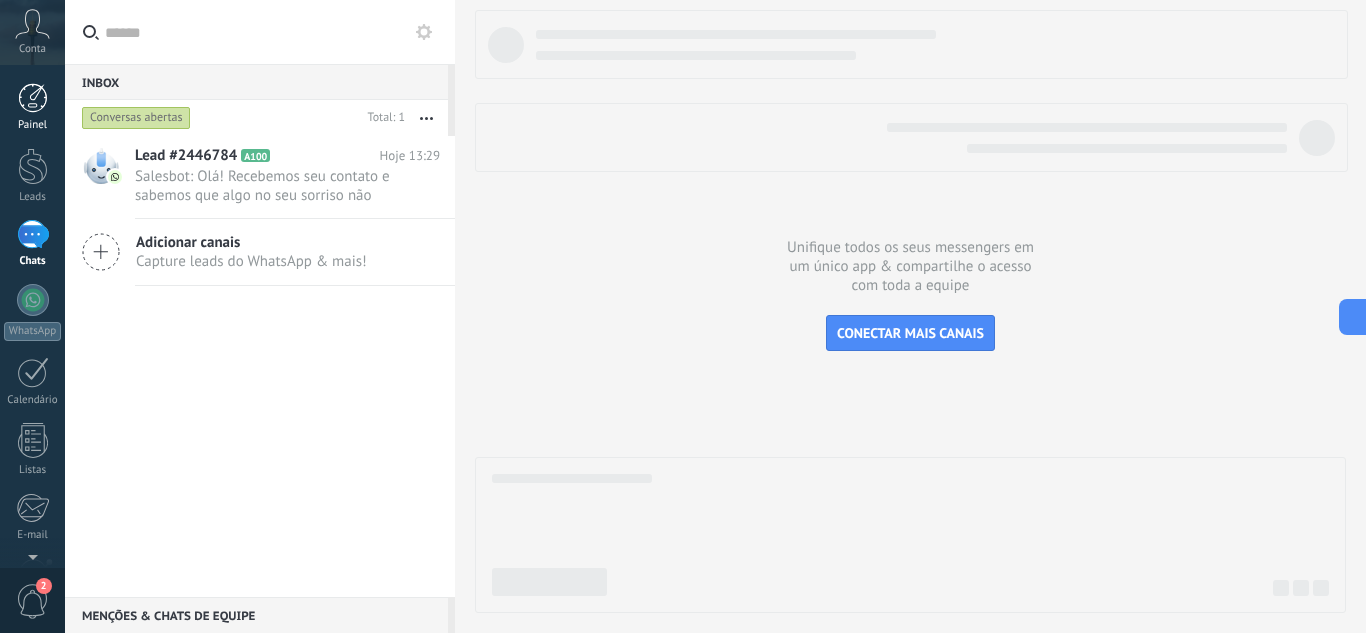 click on "Painel" at bounding box center (32, 107) 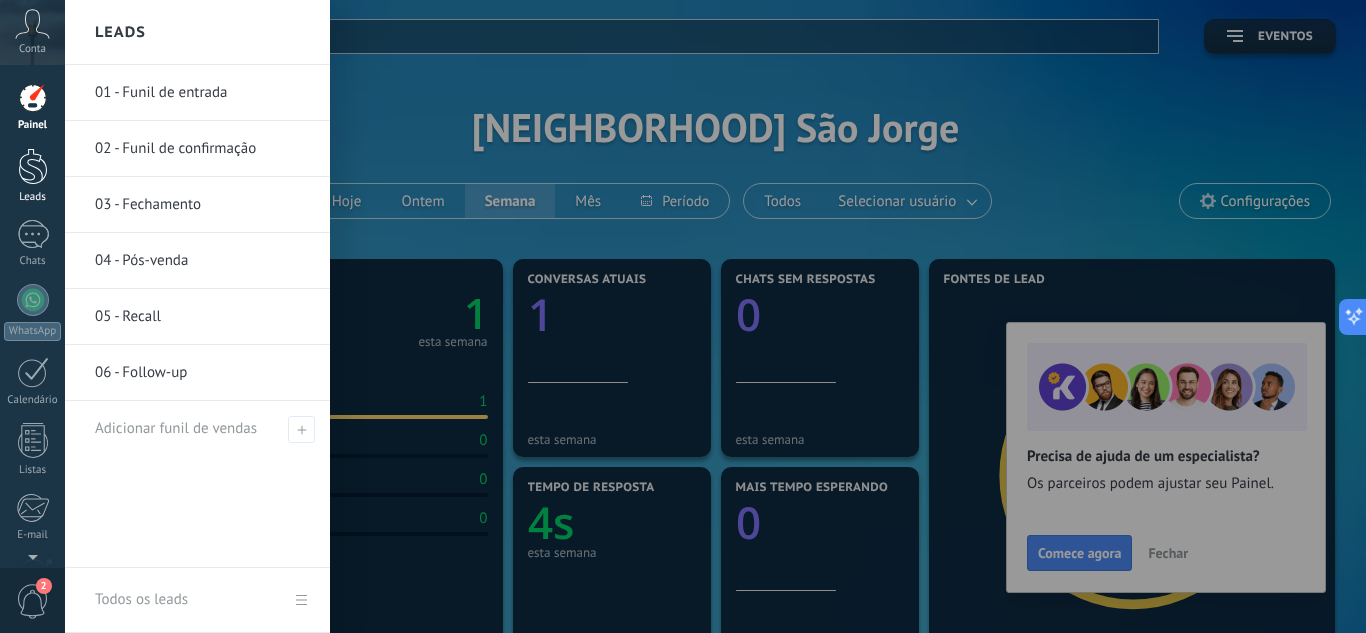 click at bounding box center [33, 166] 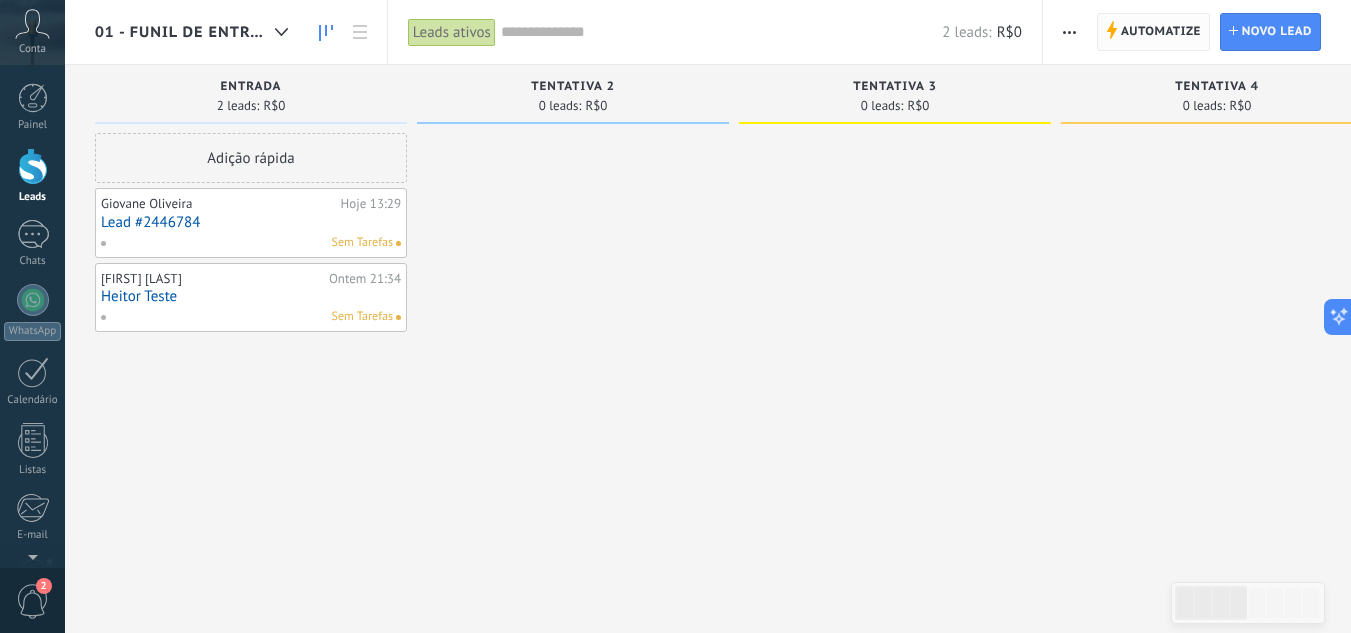 click on "Automatize" at bounding box center (1161, 32) 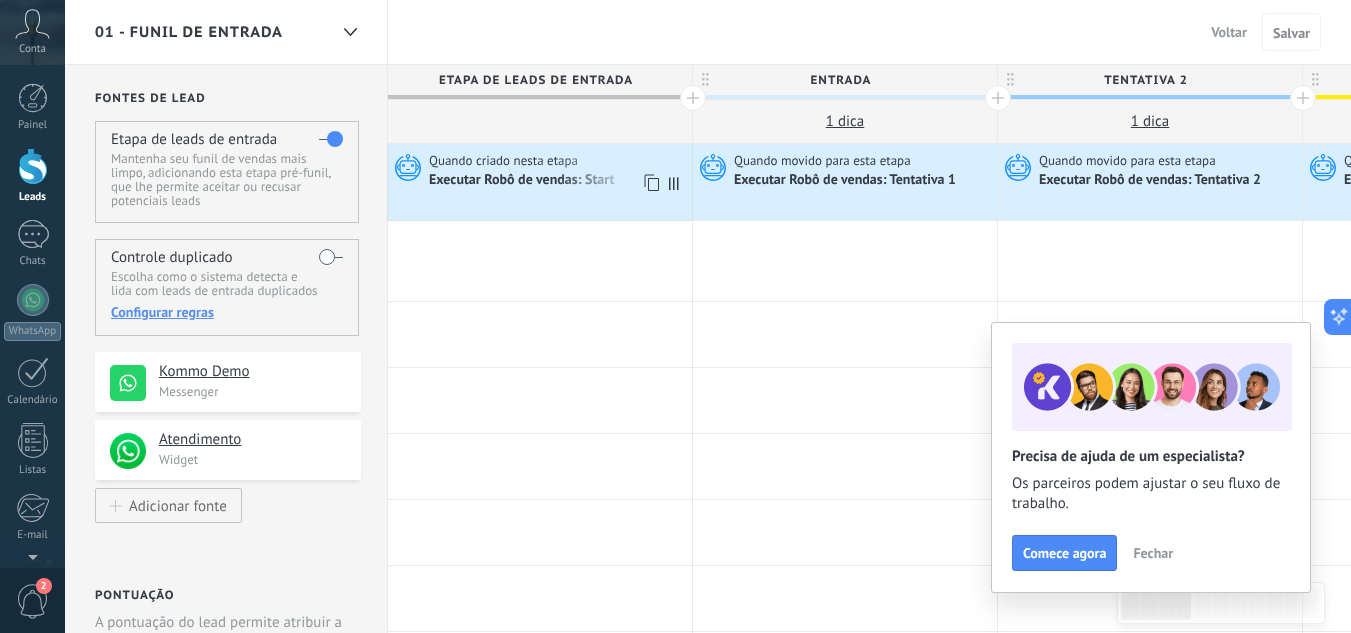 click on "Executar Robô de vendas: Start" at bounding box center (523, 181) 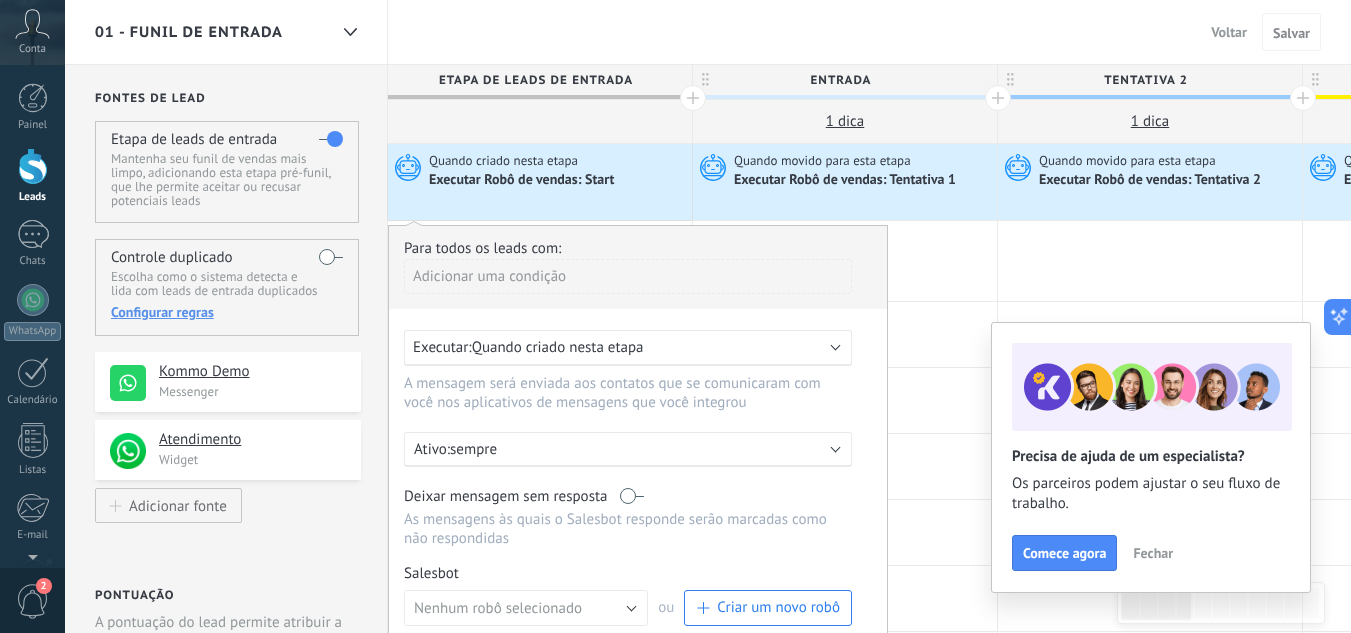 click on "Executar Robô de vendas: Start" at bounding box center [523, 181] 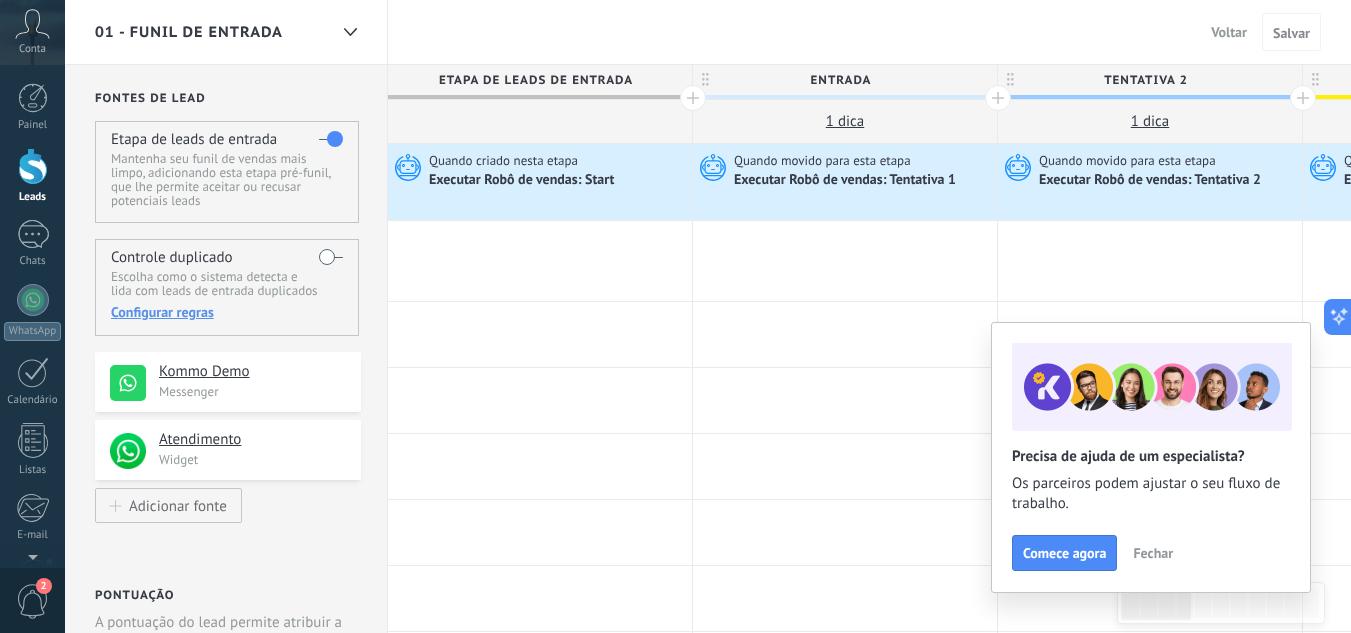 click on "Voltar" at bounding box center [1229, 32] 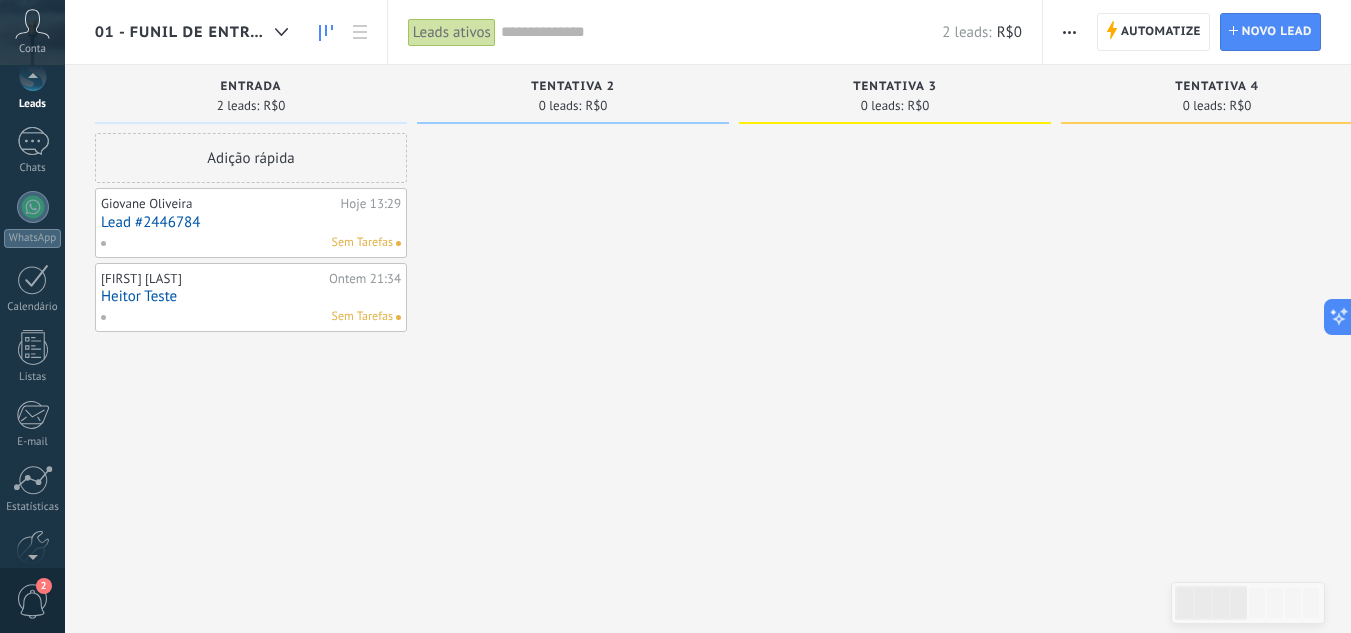 scroll, scrollTop: 199, scrollLeft: 0, axis: vertical 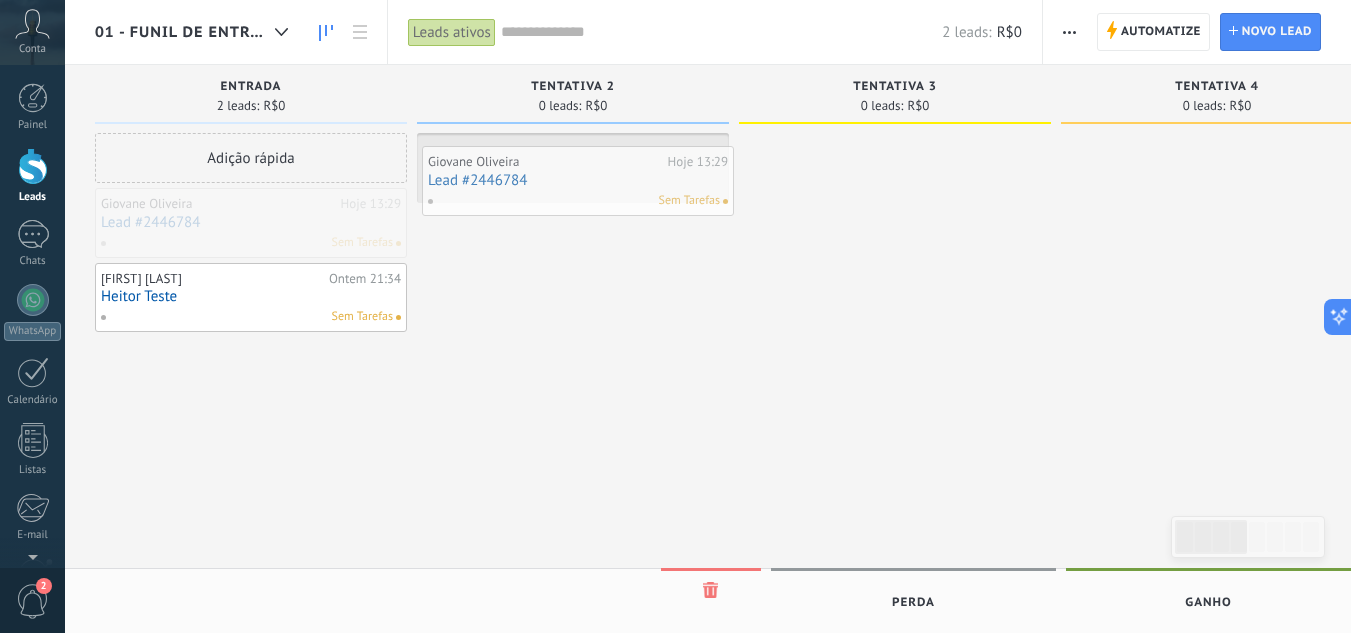 drag, startPoint x: 234, startPoint y: 205, endPoint x: 561, endPoint y: 163, distance: 329.68622 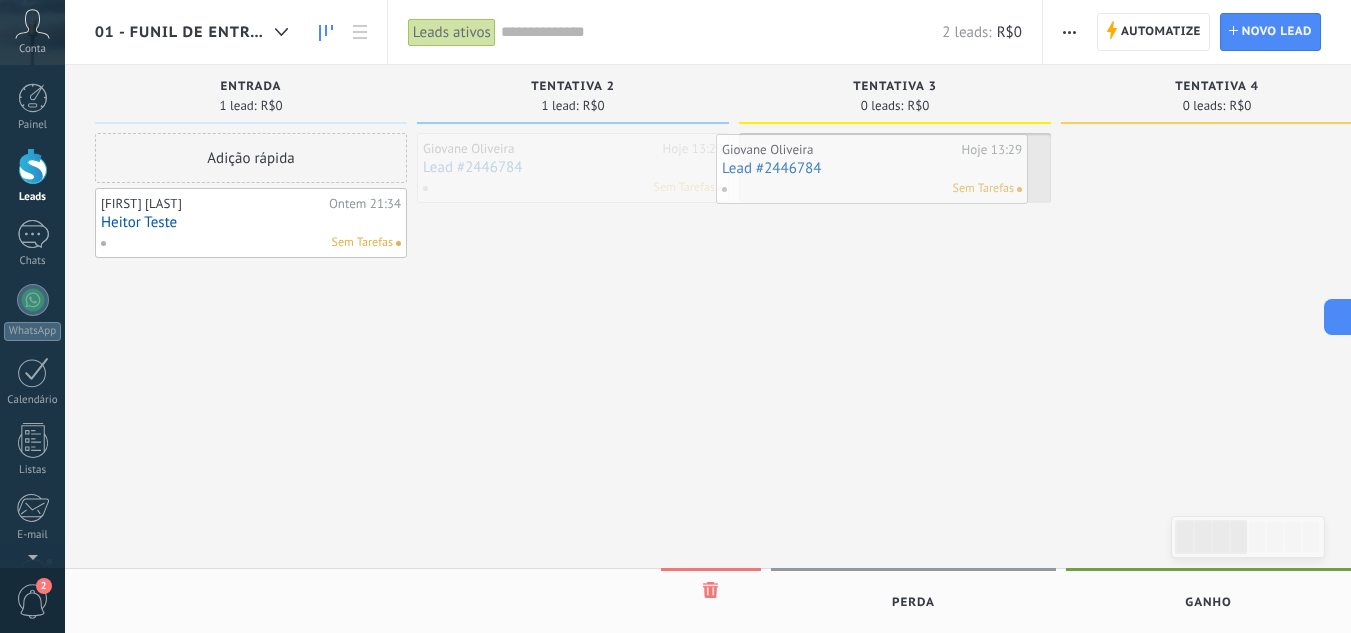 drag, startPoint x: 573, startPoint y: 190, endPoint x: 872, endPoint y: 191, distance: 299.00168 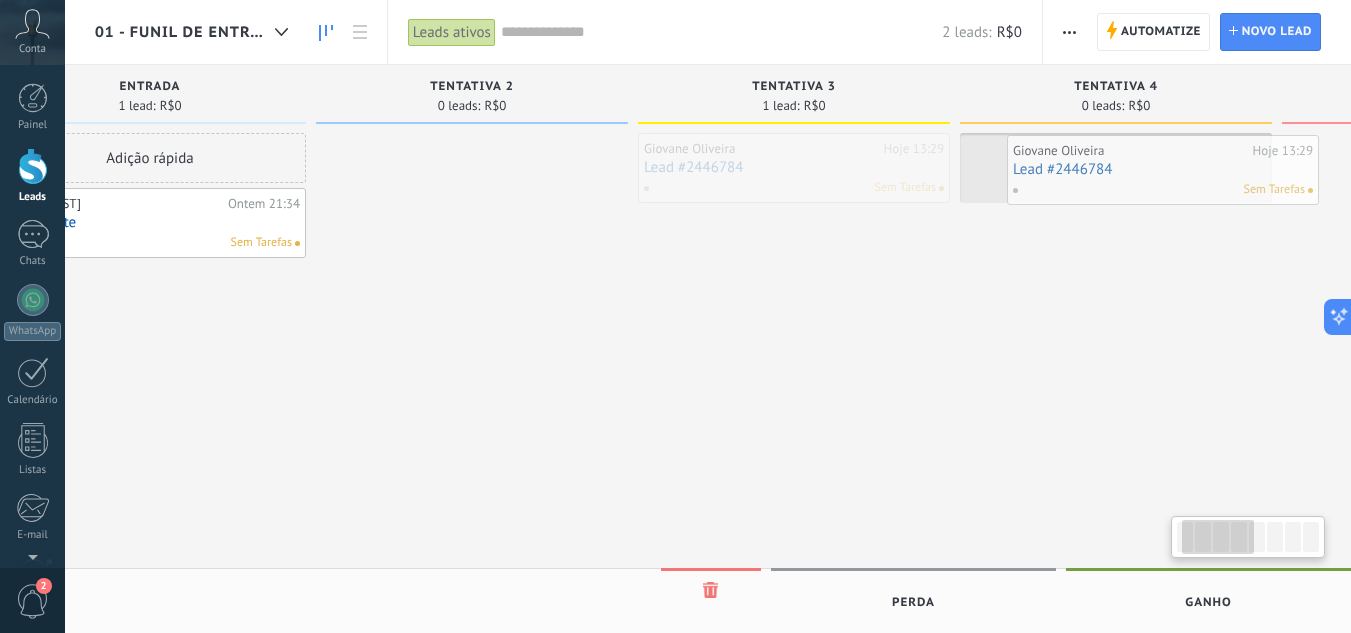 drag, startPoint x: 922, startPoint y: 186, endPoint x: 1146, endPoint y: 185, distance: 224.00223 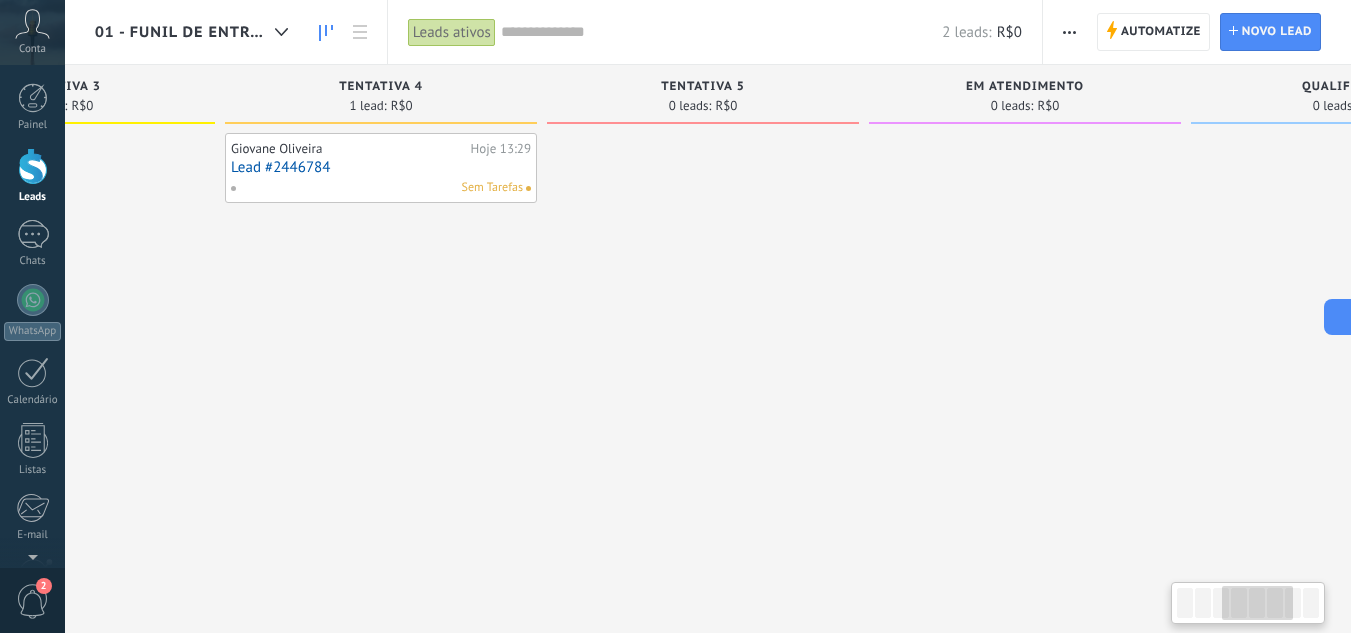 scroll, scrollTop: 0, scrollLeft: 841, axis: horizontal 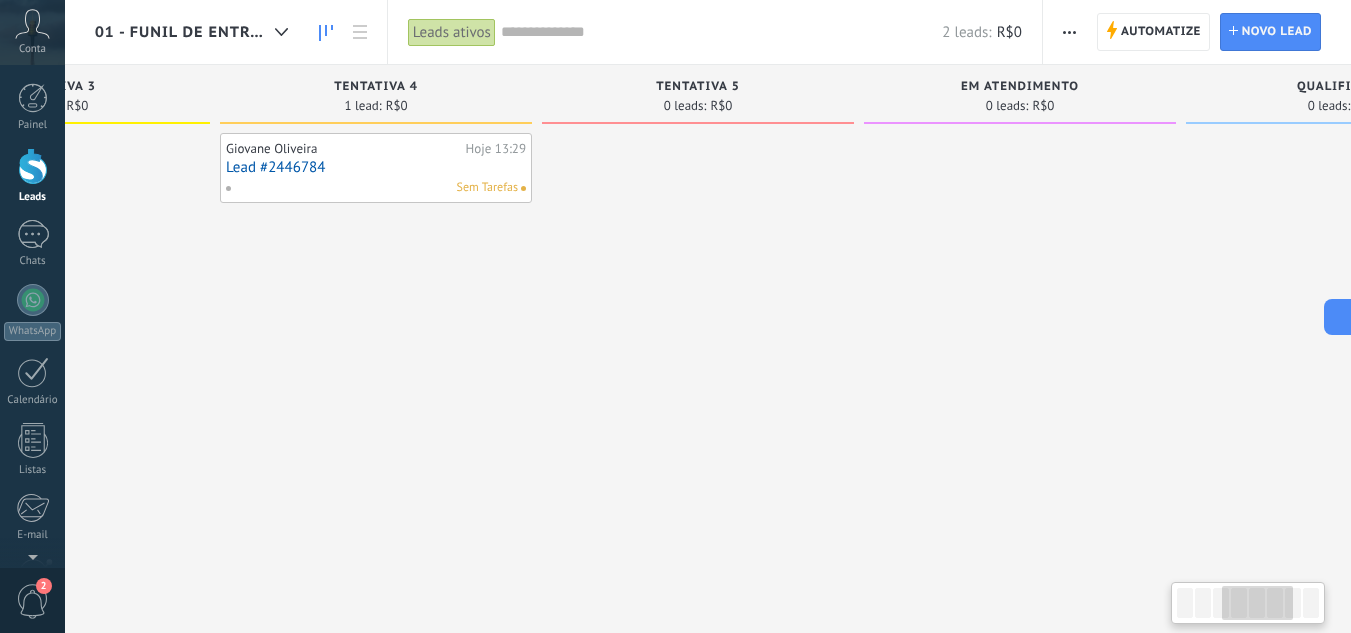 drag, startPoint x: 1031, startPoint y: 324, endPoint x: 329, endPoint y: 317, distance: 702.0349 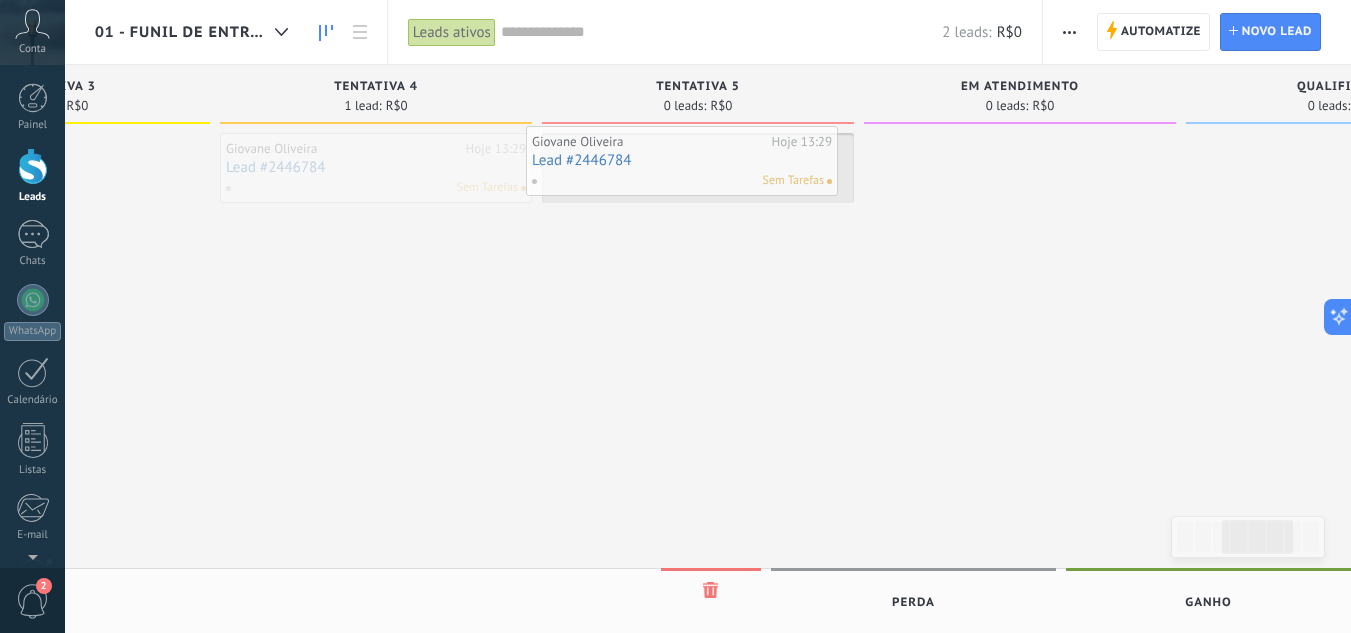 drag, startPoint x: 309, startPoint y: 183, endPoint x: 616, endPoint y: 176, distance: 307.0798 